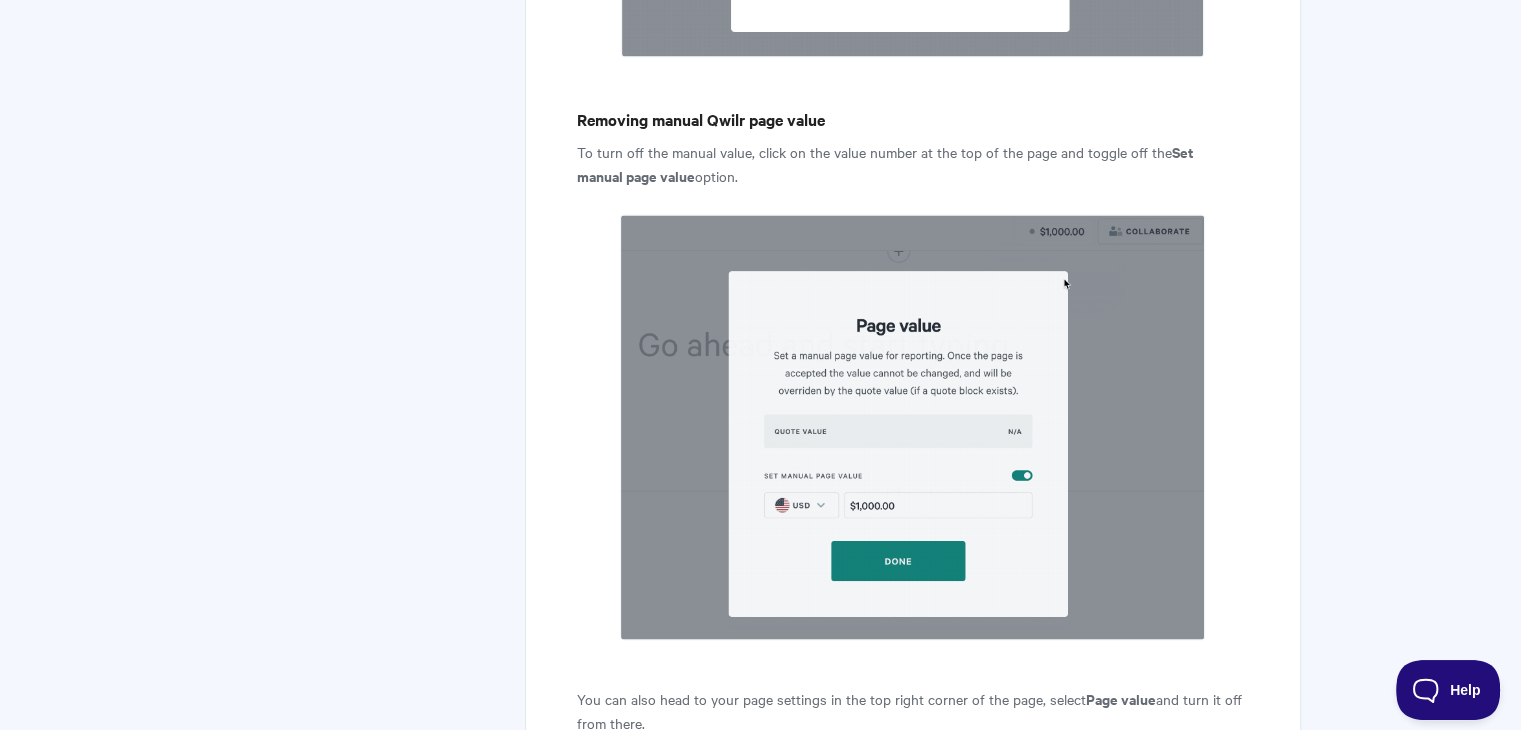 scroll, scrollTop: 3379, scrollLeft: 0, axis: vertical 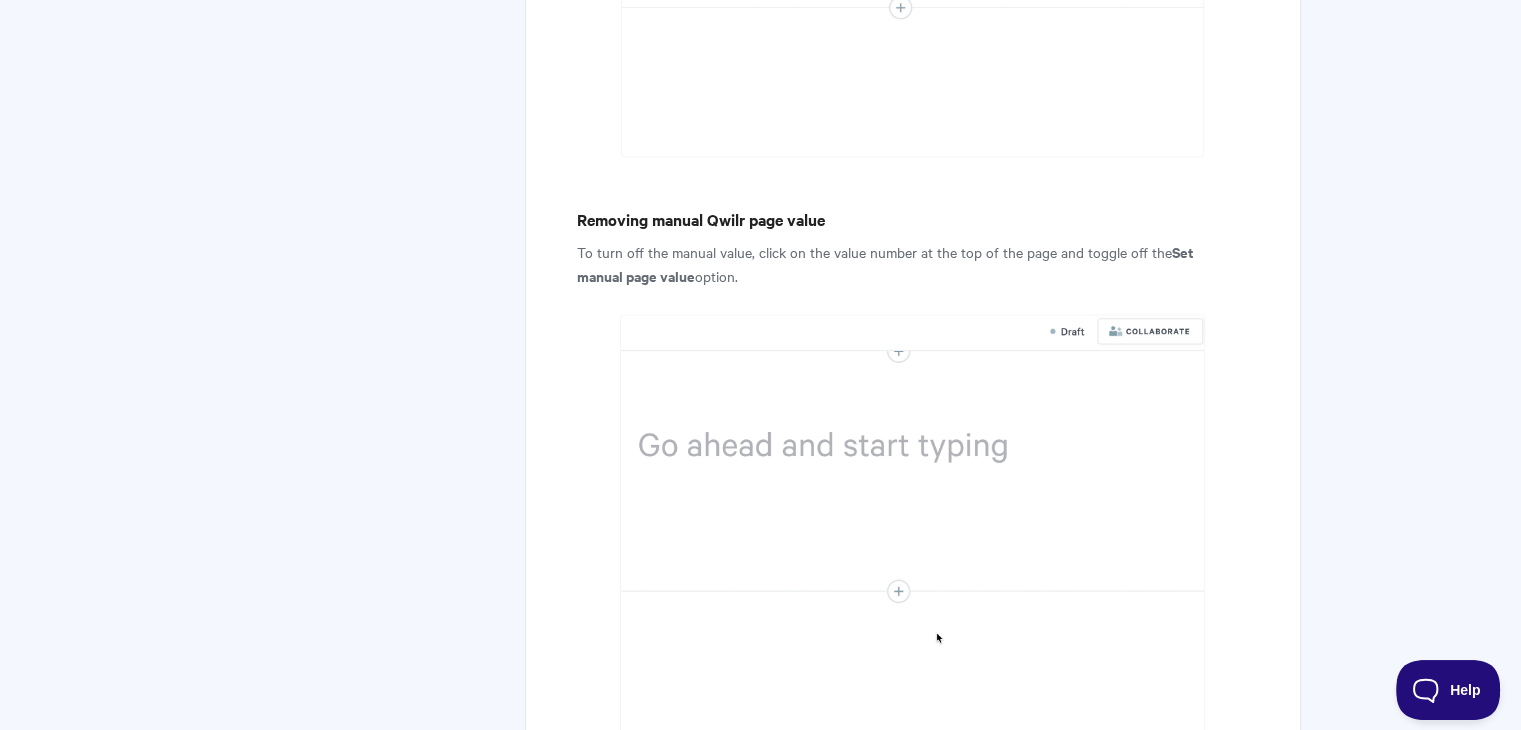 click on "To turn off the manual value, click on the value number at the top of the page and toggle off the  Set manual page value  option." at bounding box center (912, 264) 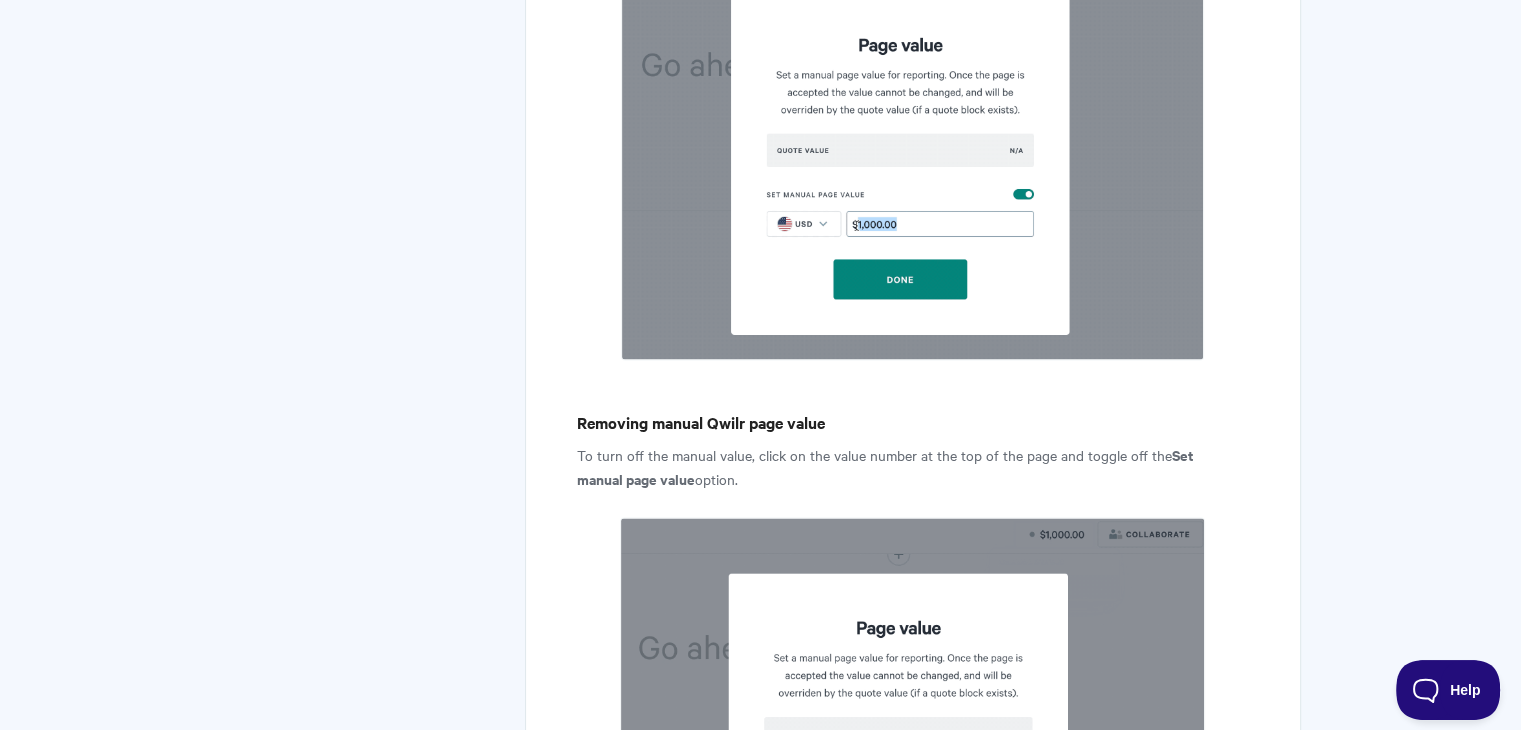 scroll, scrollTop: 3179, scrollLeft: 0, axis: vertical 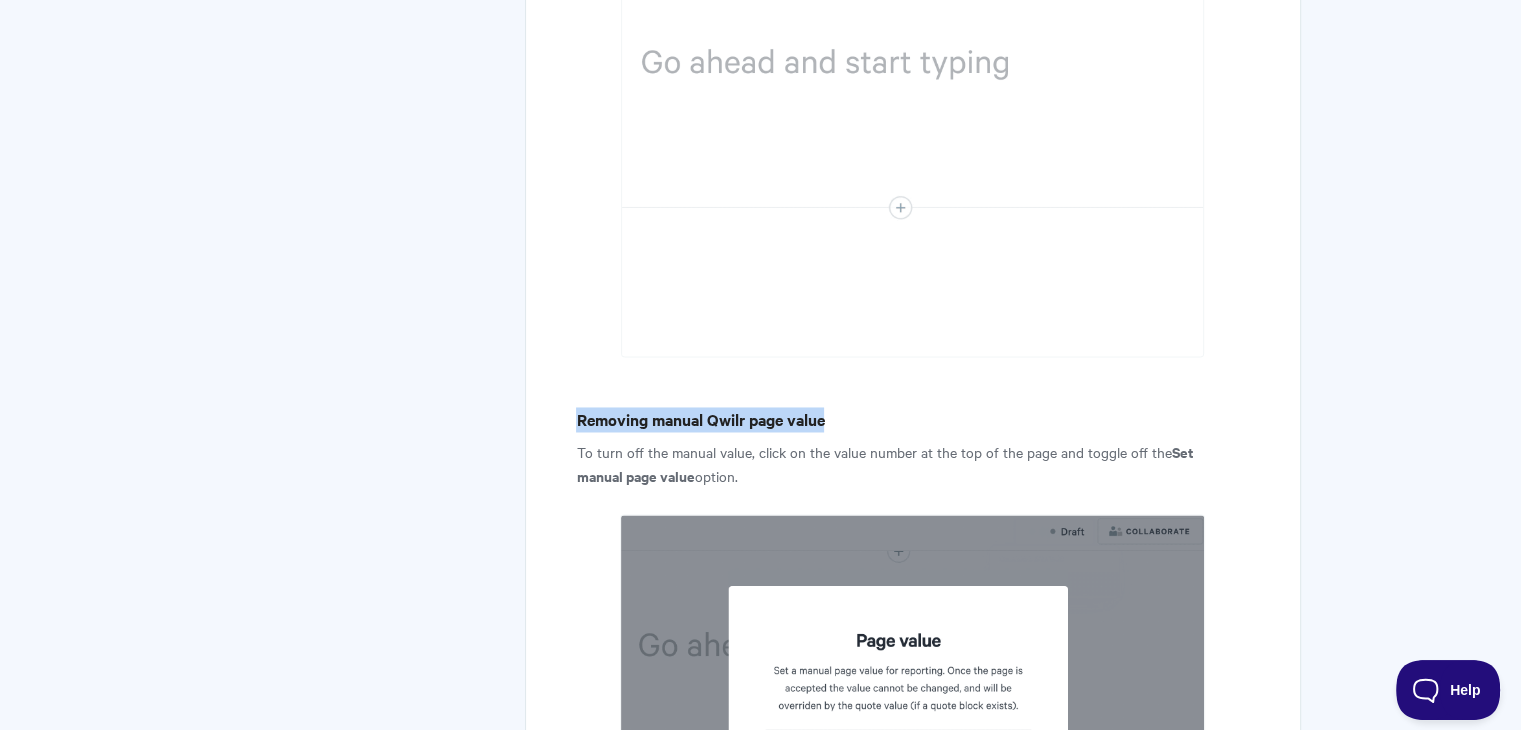 drag, startPoint x: 576, startPoint y: 418, endPoint x: 828, endPoint y: 419, distance: 252.00198 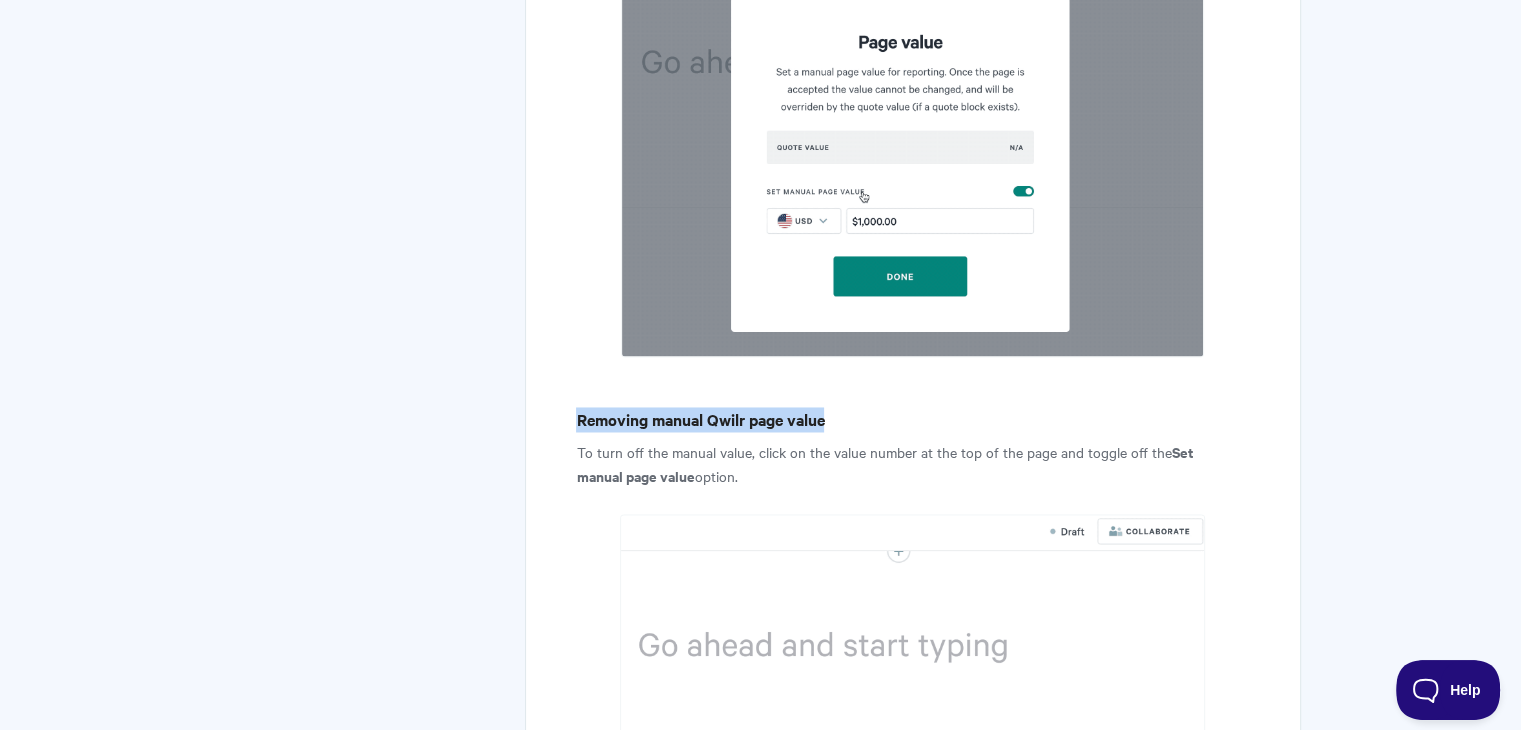 click on "Removing manual Qwilr page value" at bounding box center (912, 419) 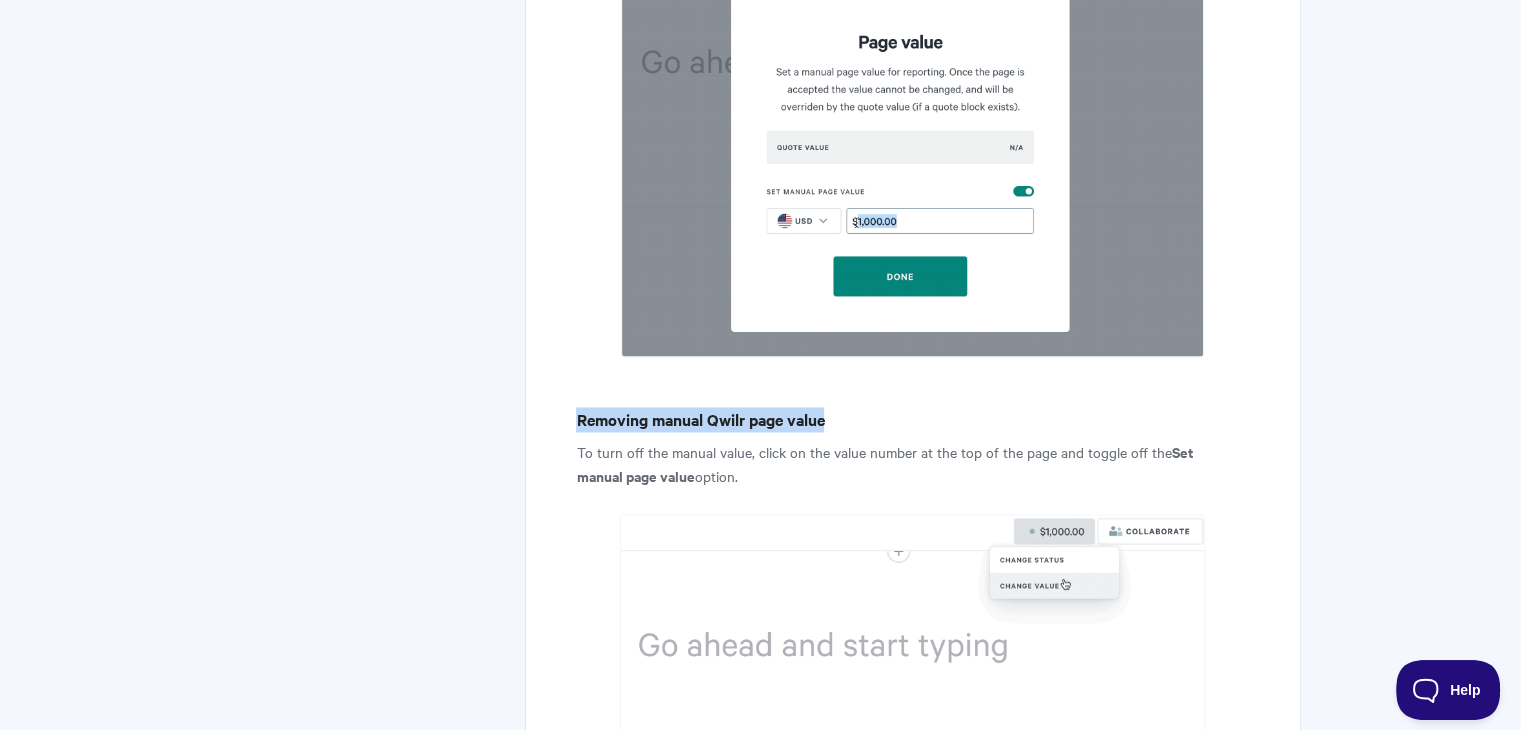 copy on "Removing manual Qwilr page value" 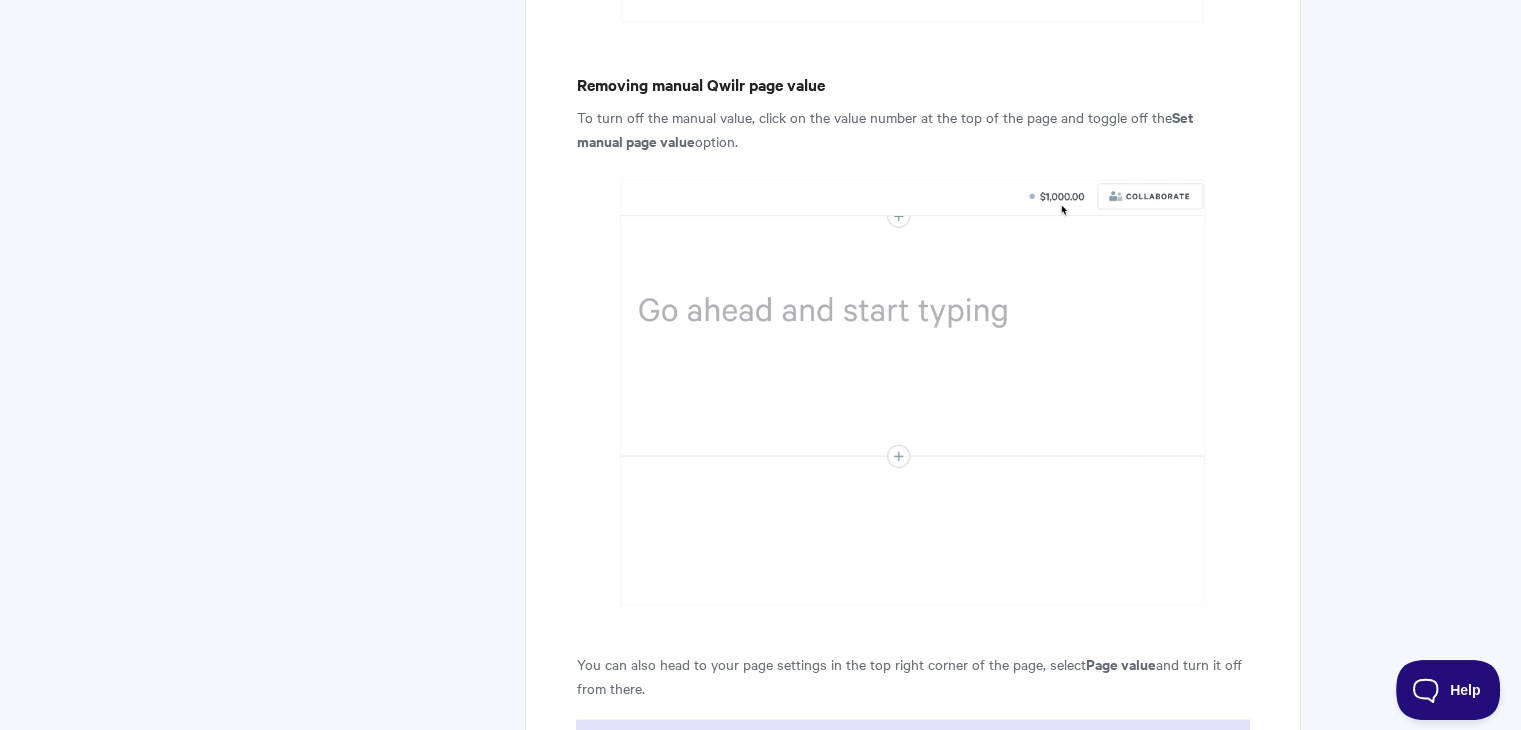 scroll, scrollTop: 3379, scrollLeft: 0, axis: vertical 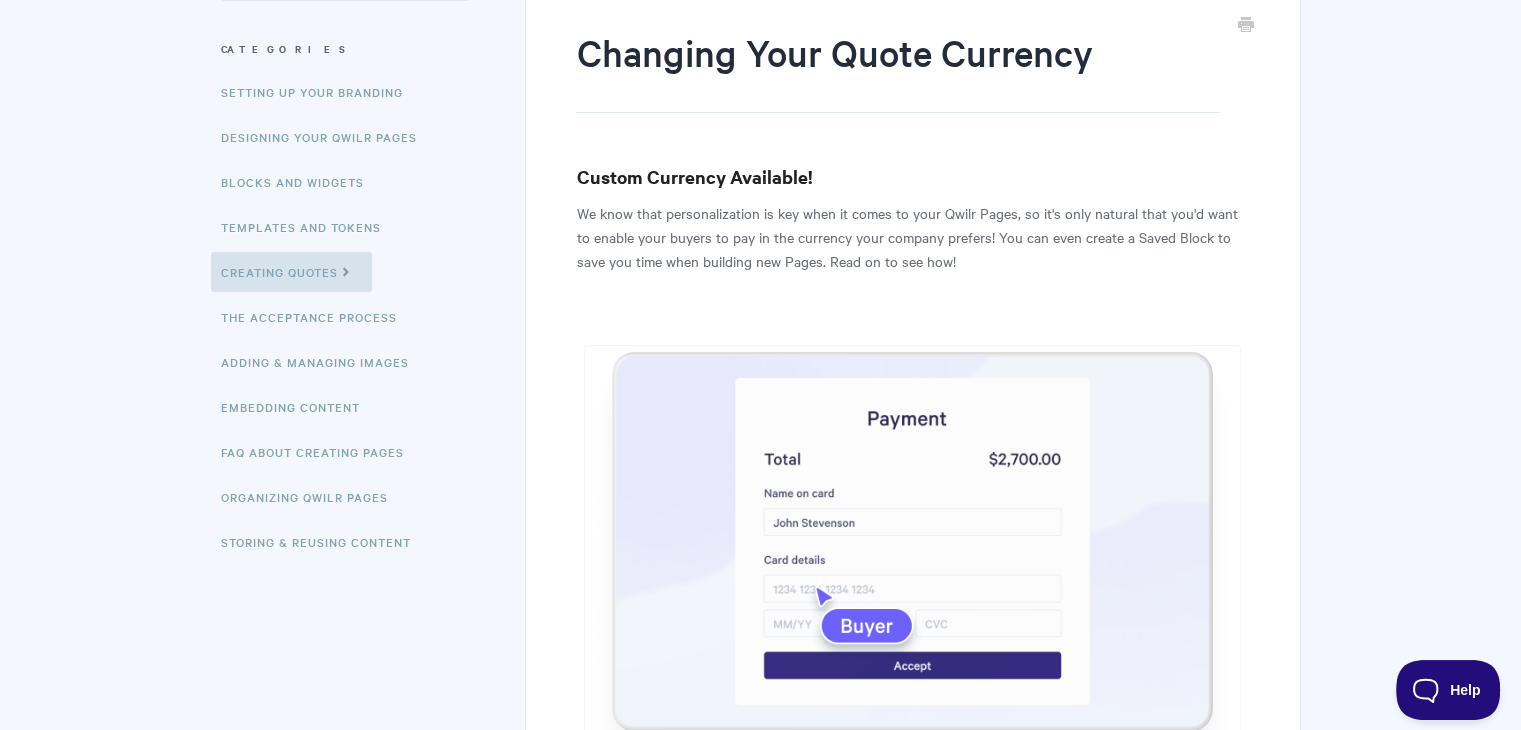 click on "We know that personalization is key when it comes to your Qwilr Pages, so it's only natural that you'd want to enable your buyers to pay in the currency your company prefers! You can even create a Saved Block to save you time when building new Pages. Read on to see how!" at bounding box center (912, 237) 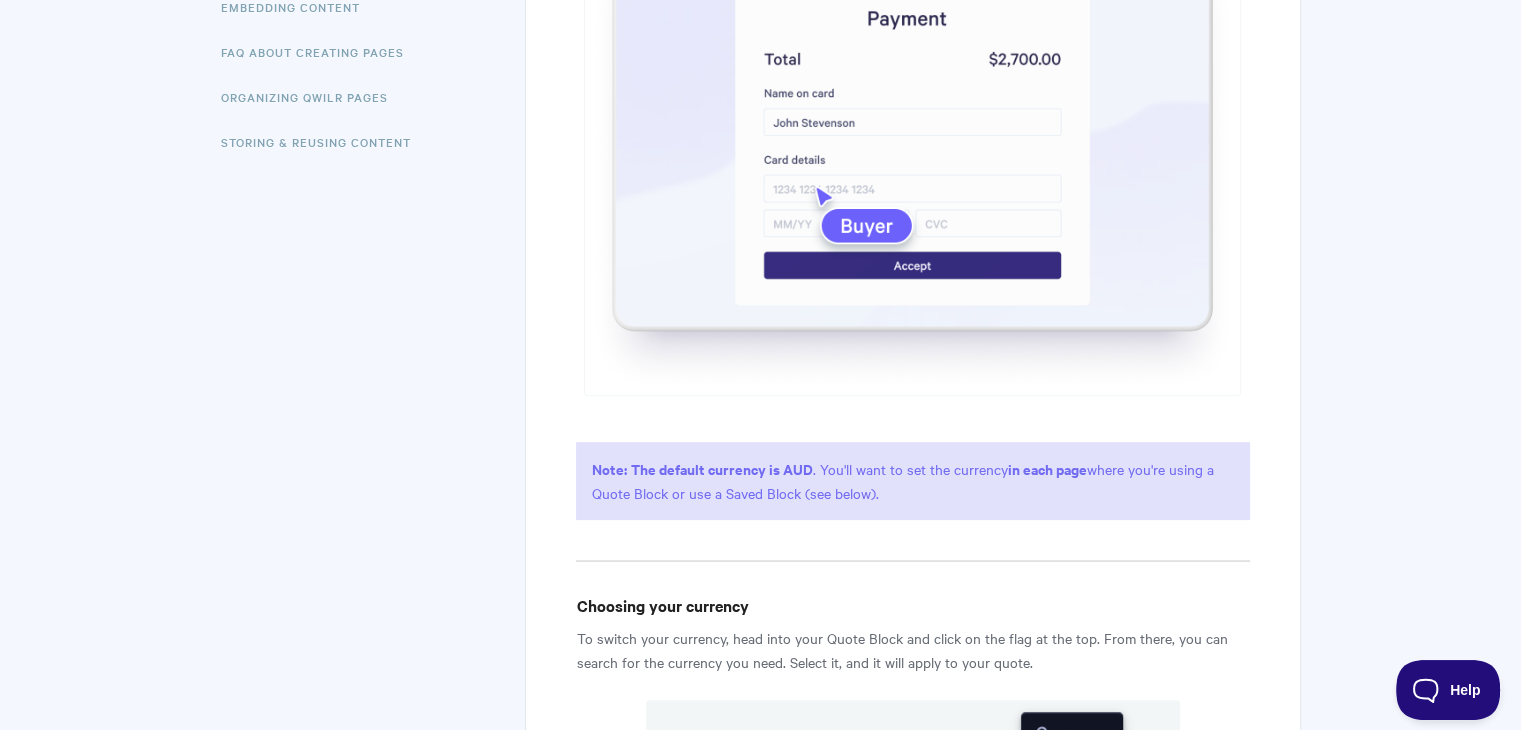 scroll, scrollTop: 0, scrollLeft: 0, axis: both 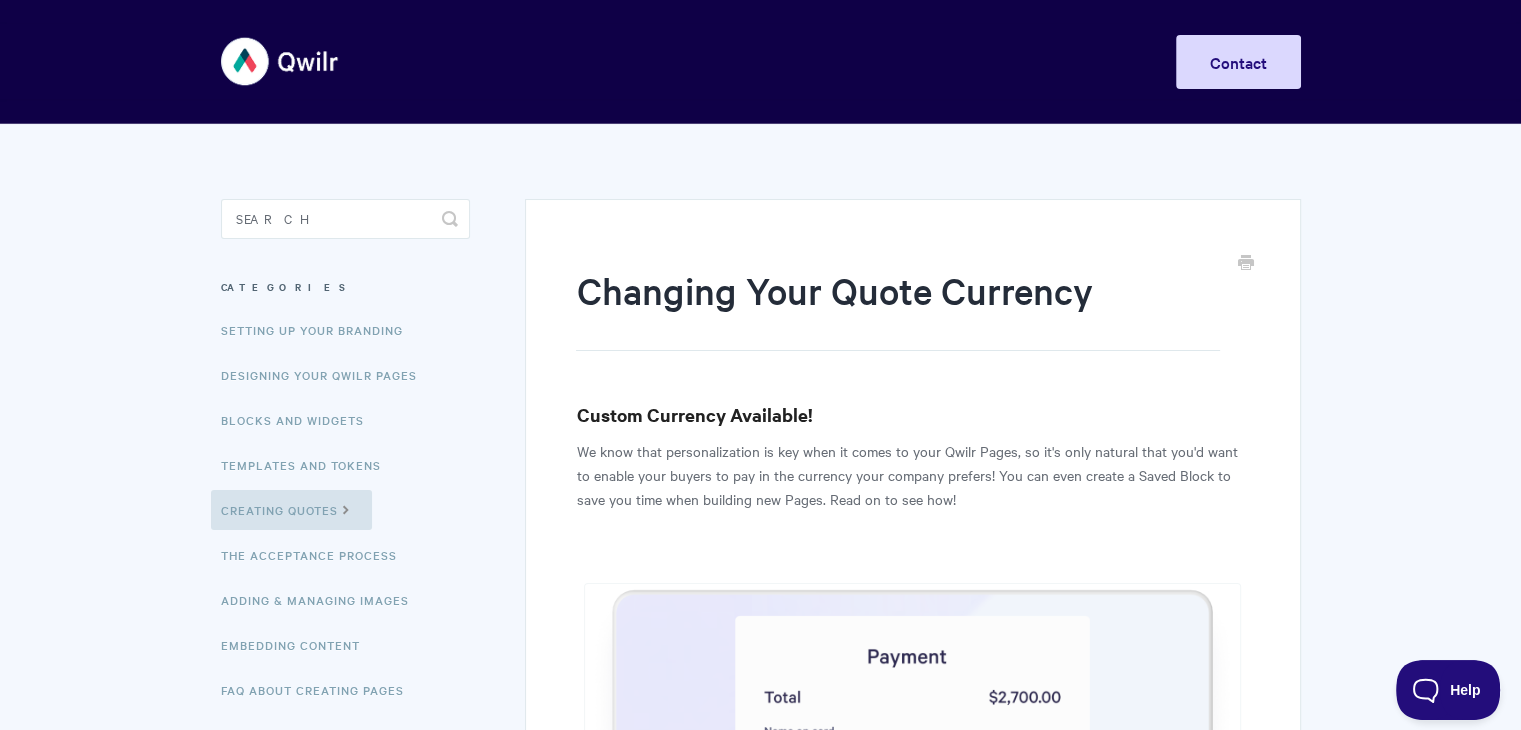 click on "Changing Your Quote Currency" at bounding box center [897, 308] 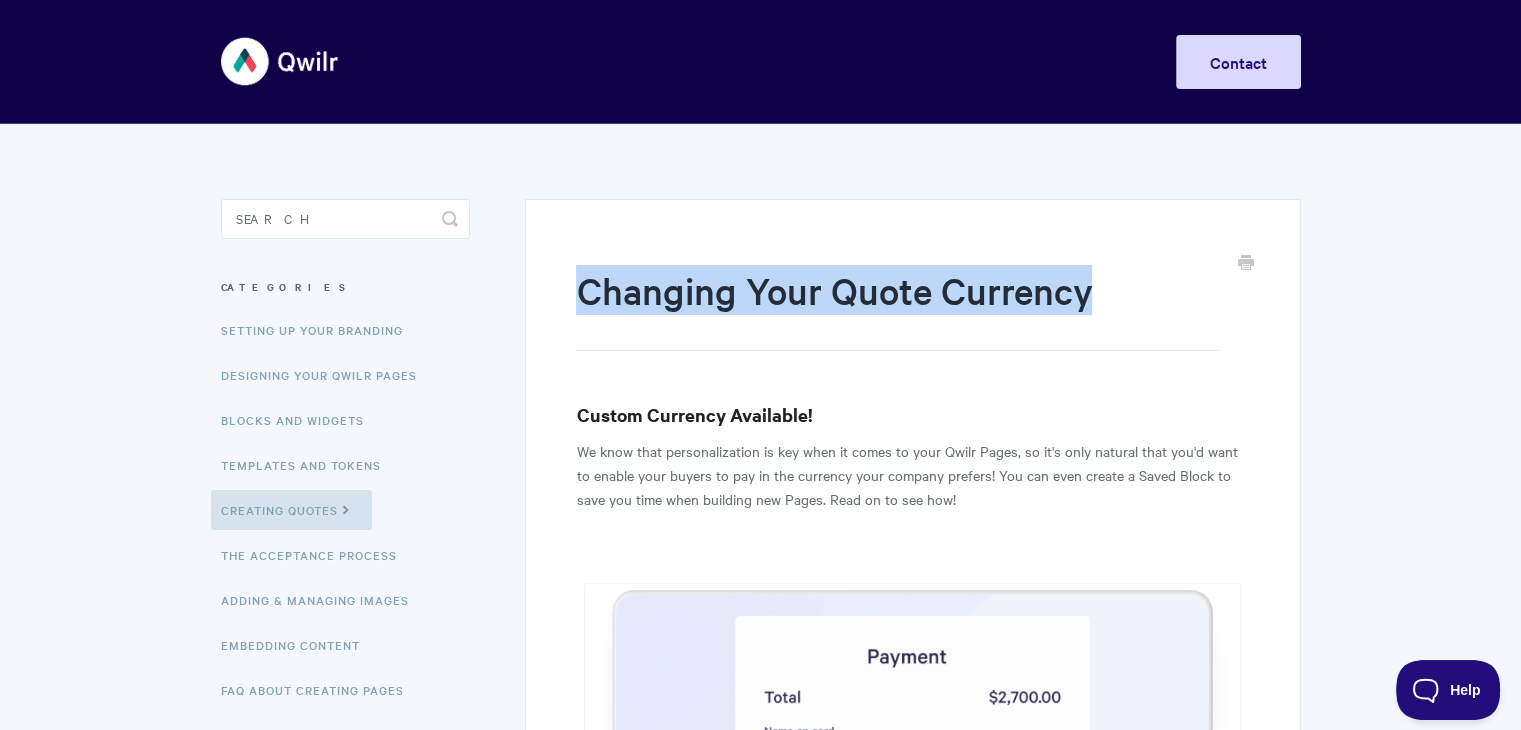 drag, startPoint x: 1096, startPoint y: 293, endPoint x: 577, endPoint y: 304, distance: 519.1166 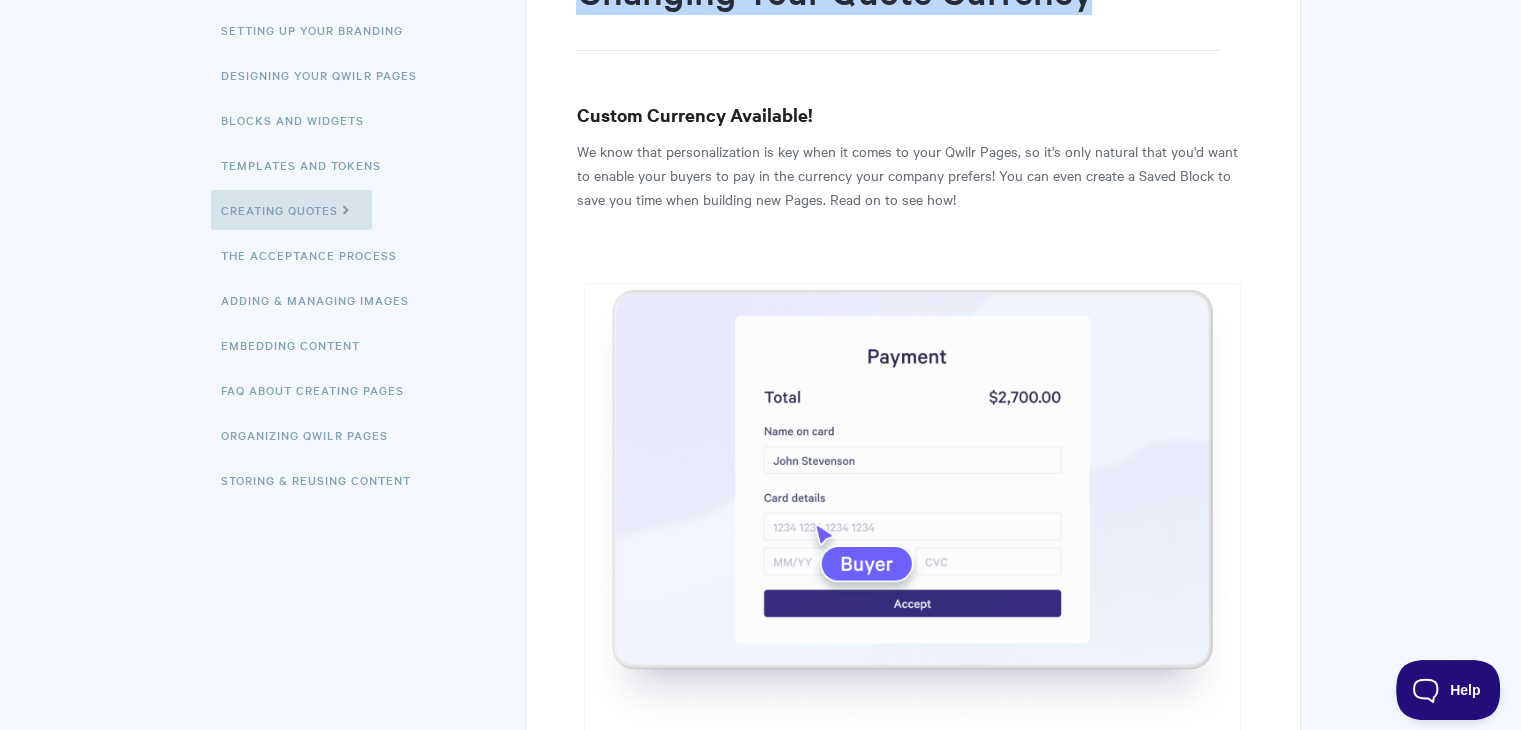 scroll, scrollTop: 200, scrollLeft: 0, axis: vertical 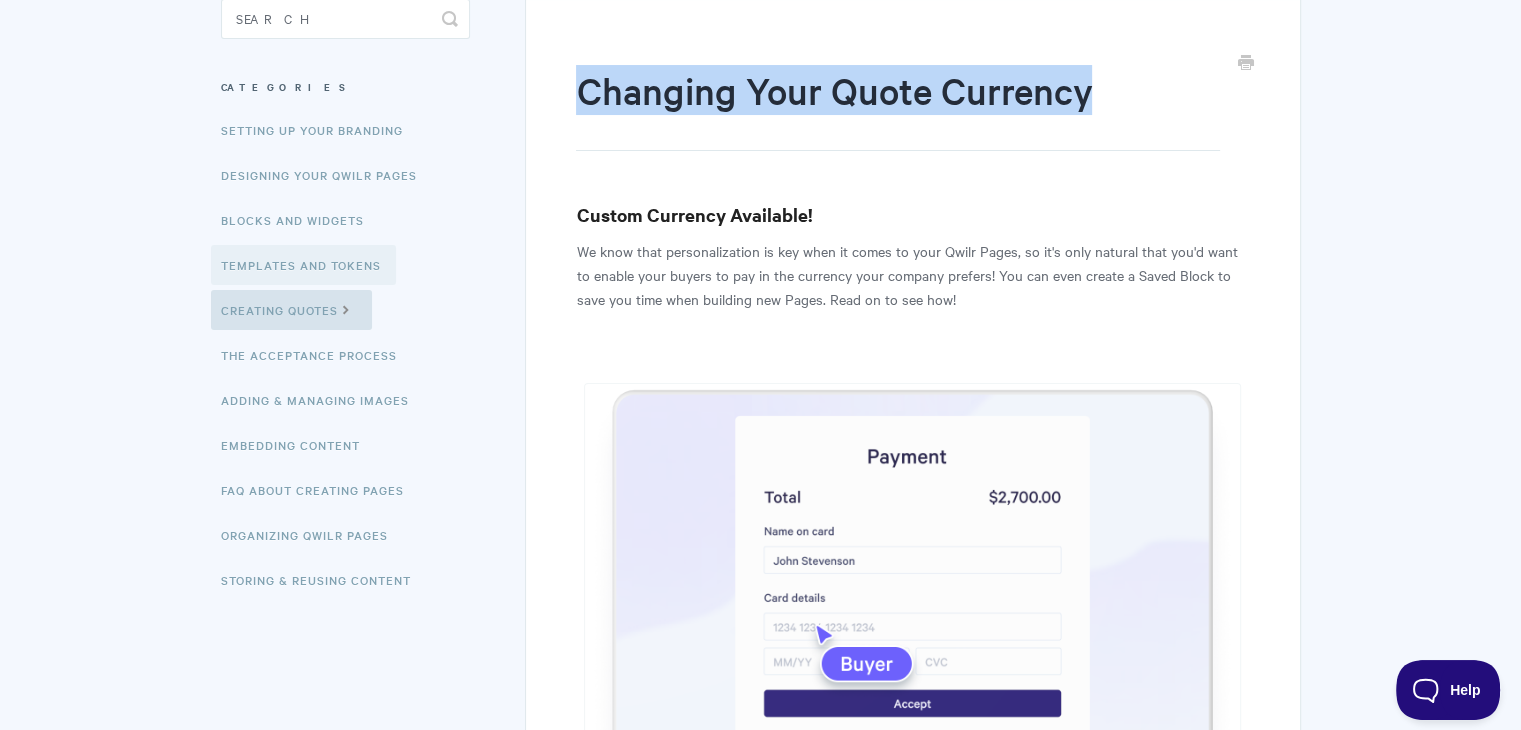 click on "Templates and Tokens" at bounding box center [303, 265] 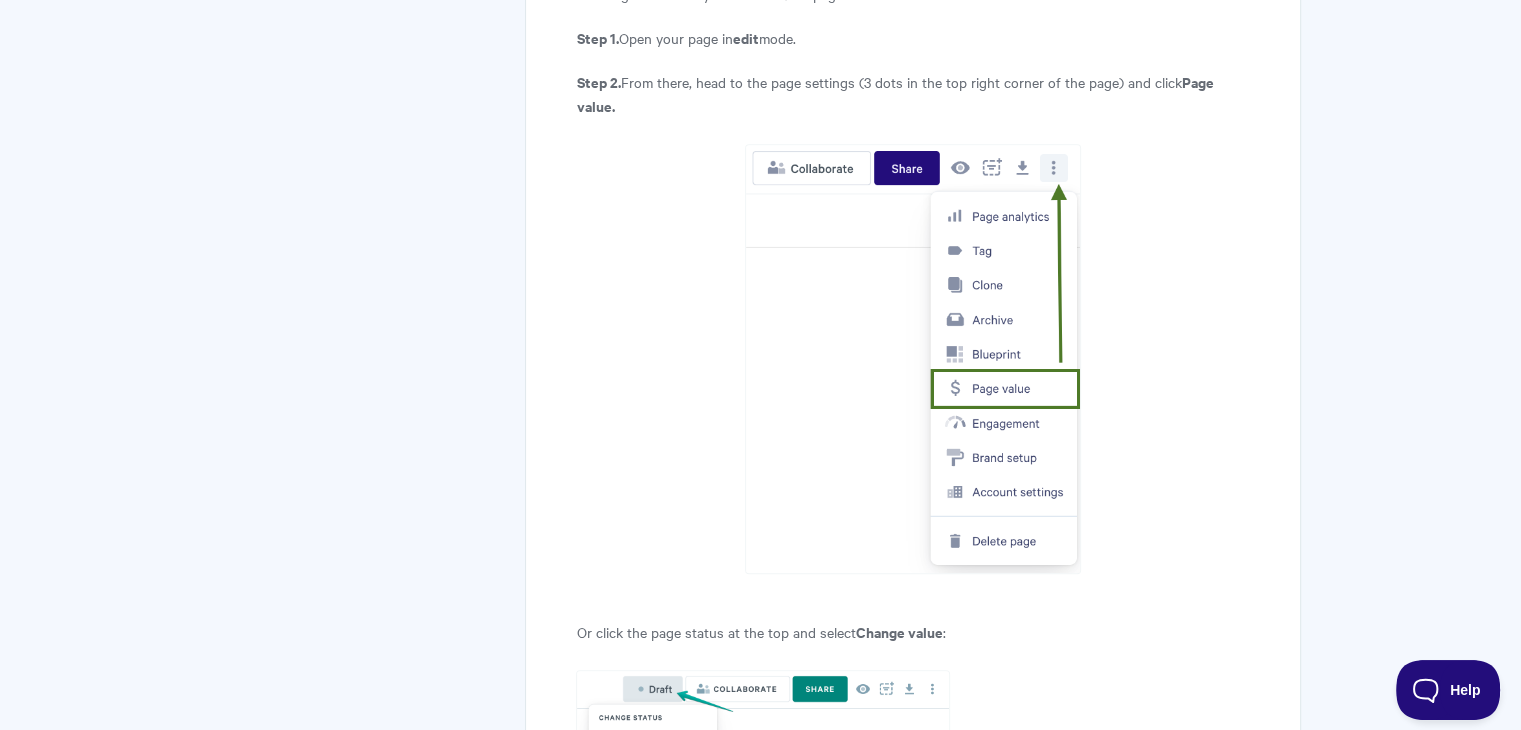 scroll, scrollTop: 1072, scrollLeft: 0, axis: vertical 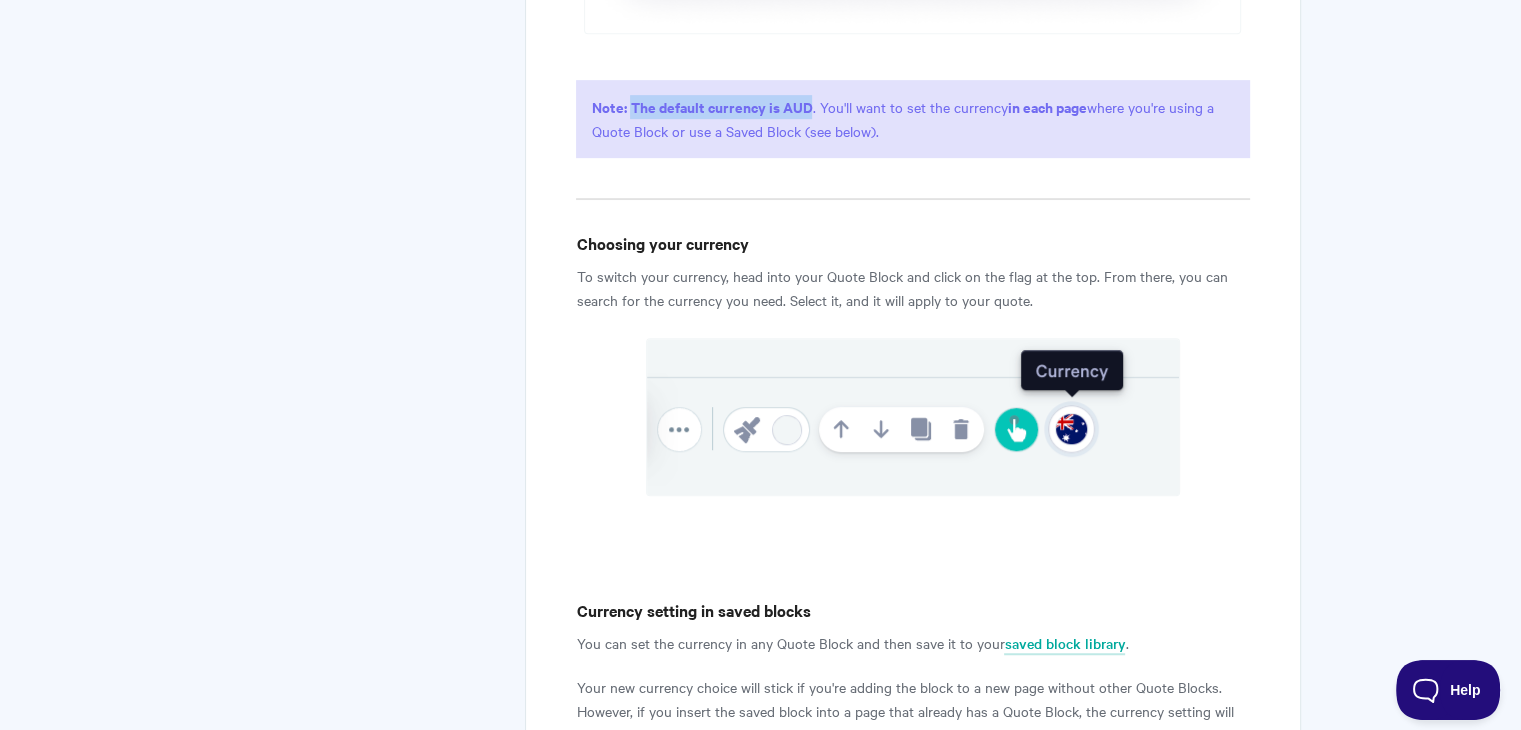 drag, startPoint x: 632, startPoint y: 106, endPoint x: 810, endPoint y: 109, distance: 178.02528 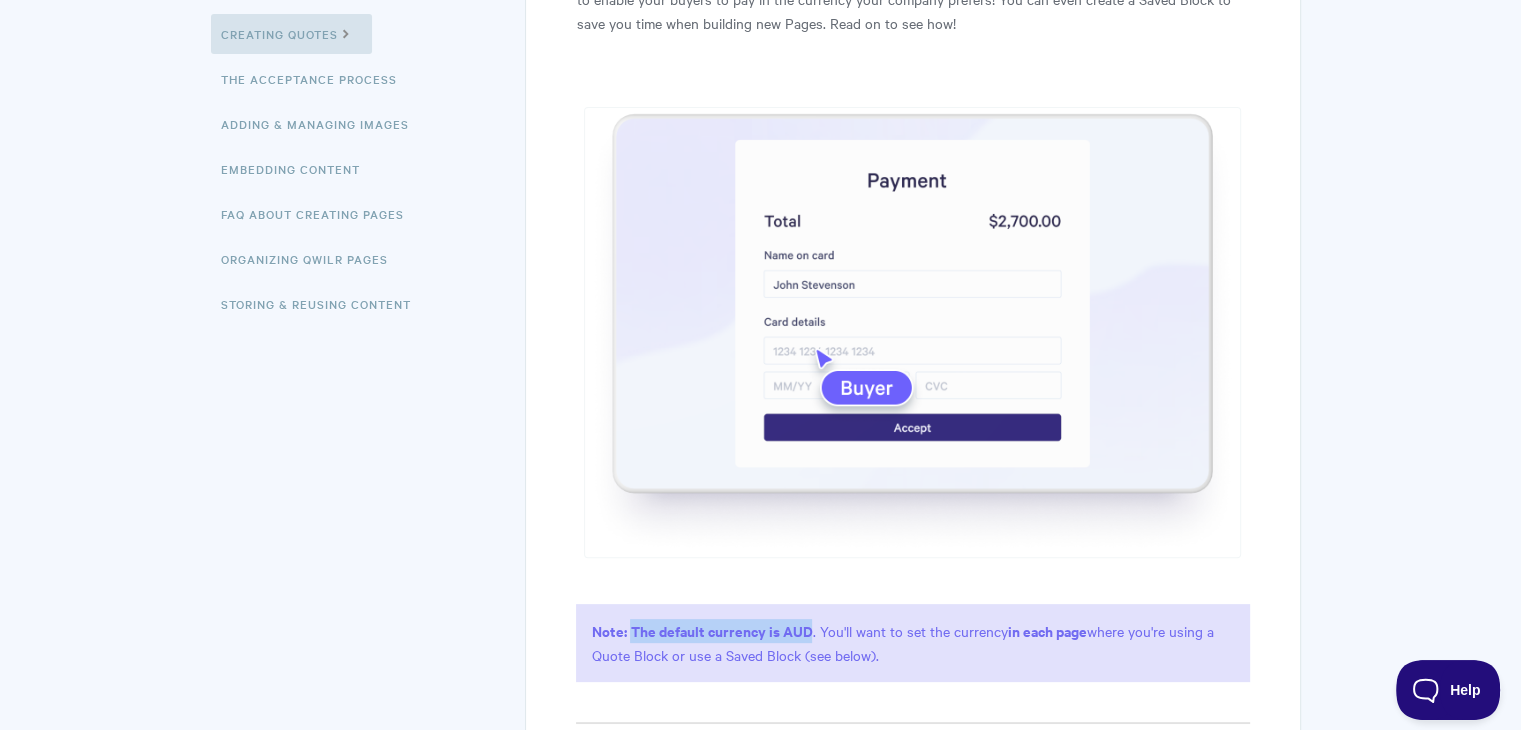 scroll, scrollTop: 200, scrollLeft: 0, axis: vertical 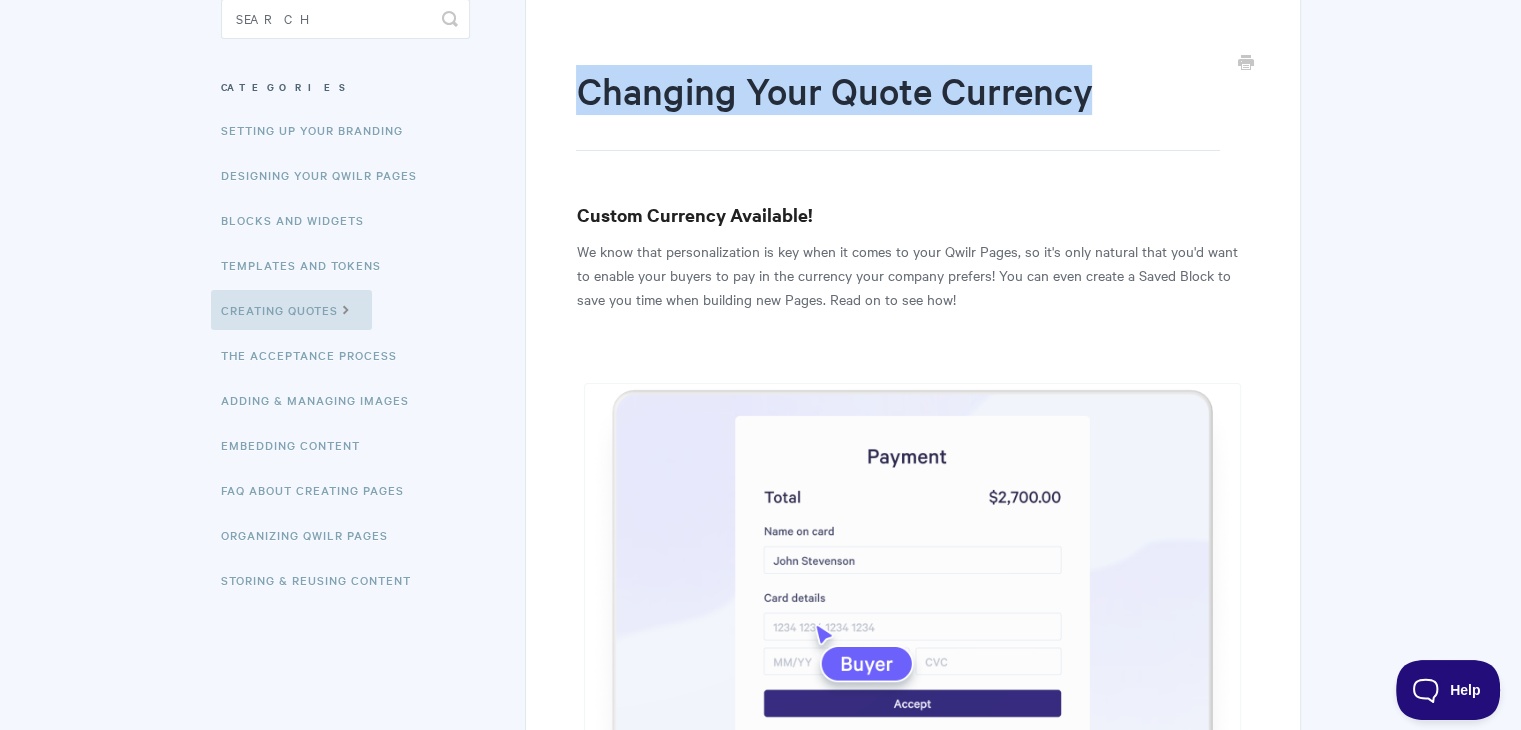 drag, startPoint x: 583, startPoint y: 81, endPoint x: 1096, endPoint y: 90, distance: 513.0789 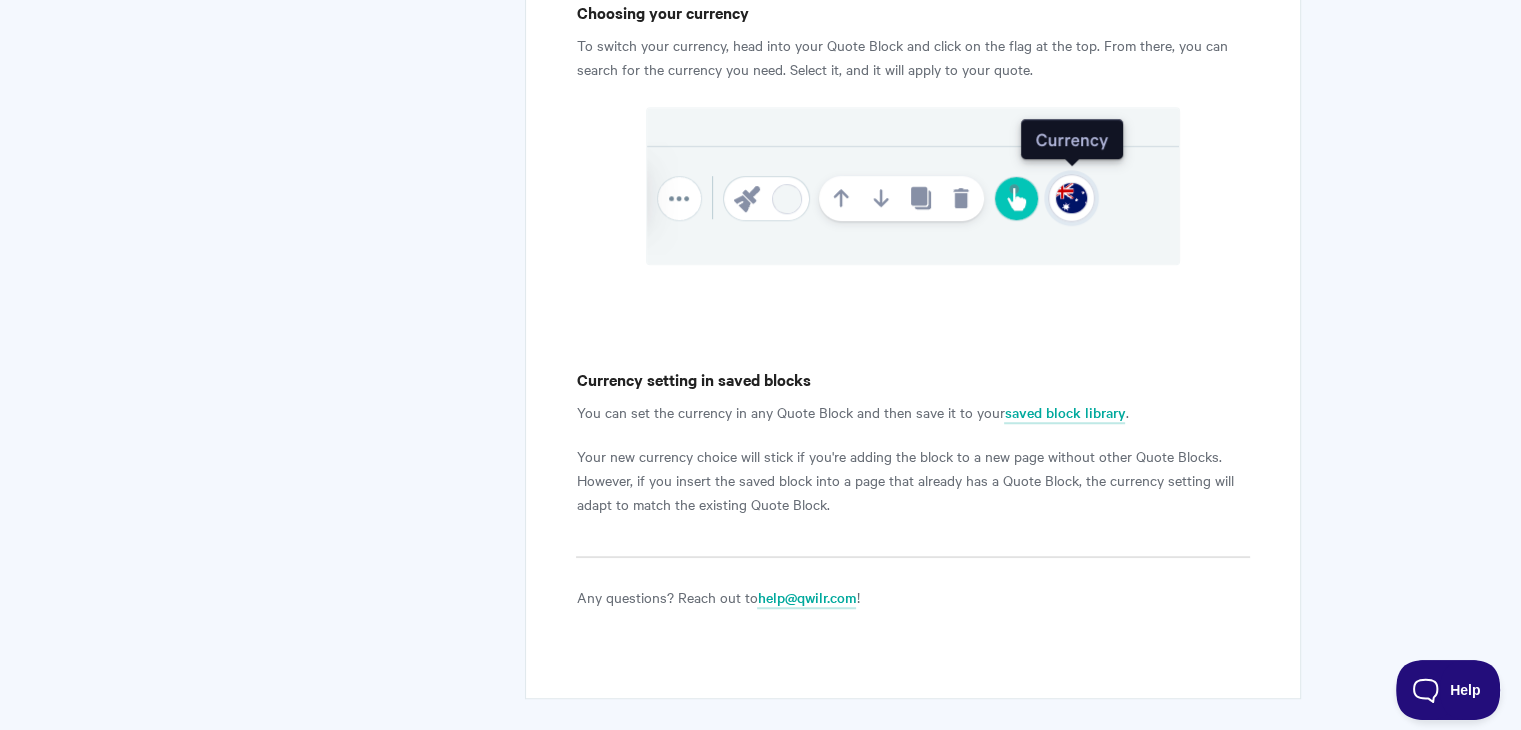 scroll, scrollTop: 1340, scrollLeft: 0, axis: vertical 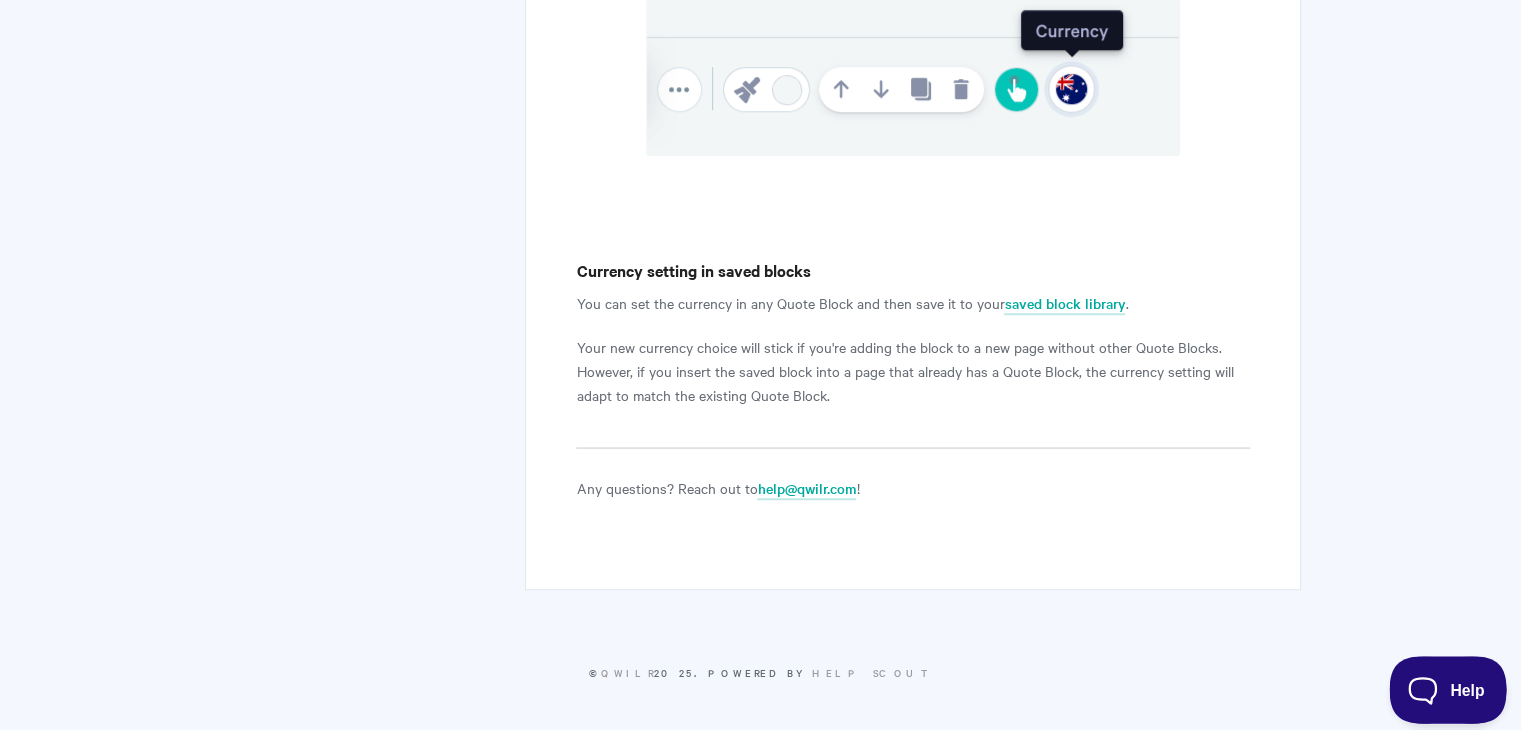 click on "Help" at bounding box center [1441, 686] 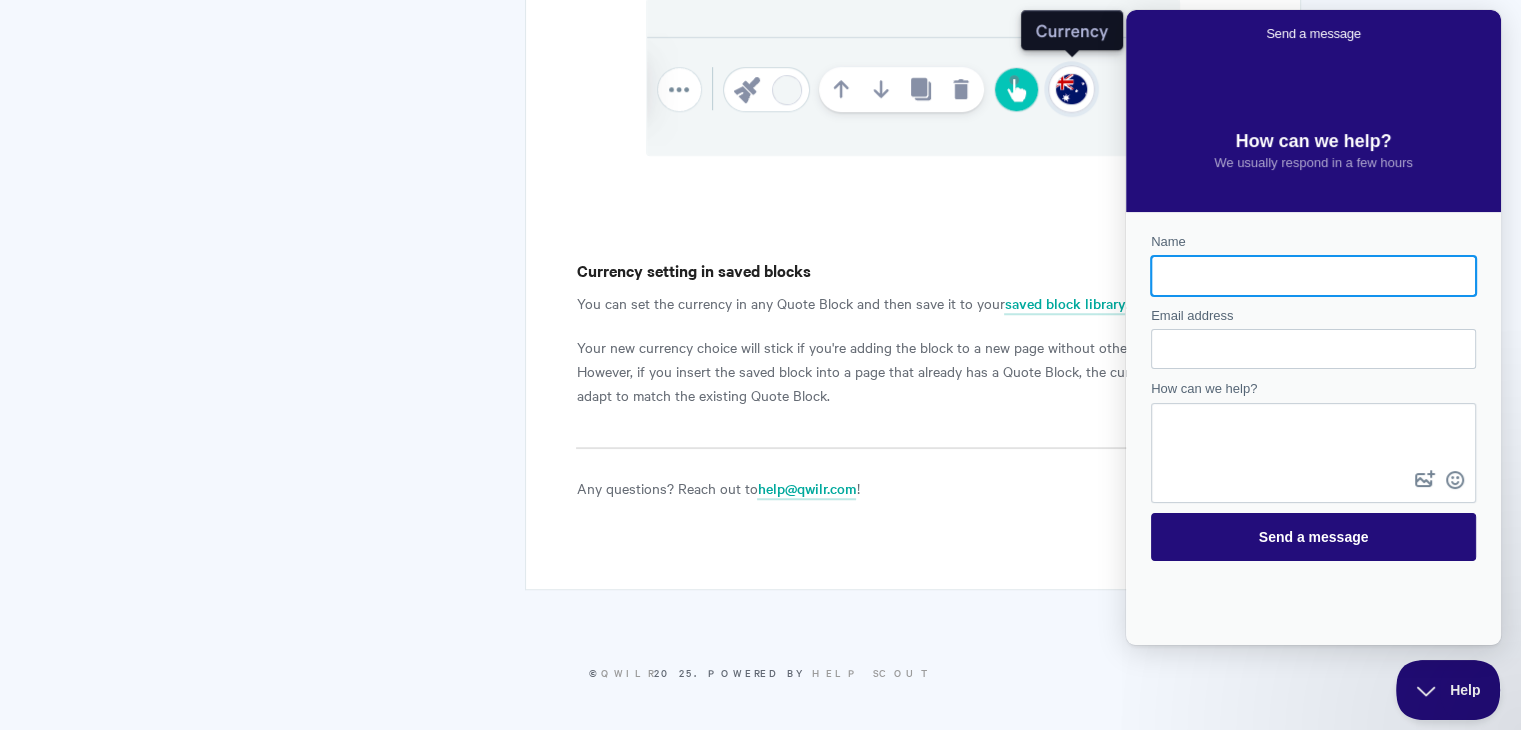 scroll, scrollTop: 0, scrollLeft: 0, axis: both 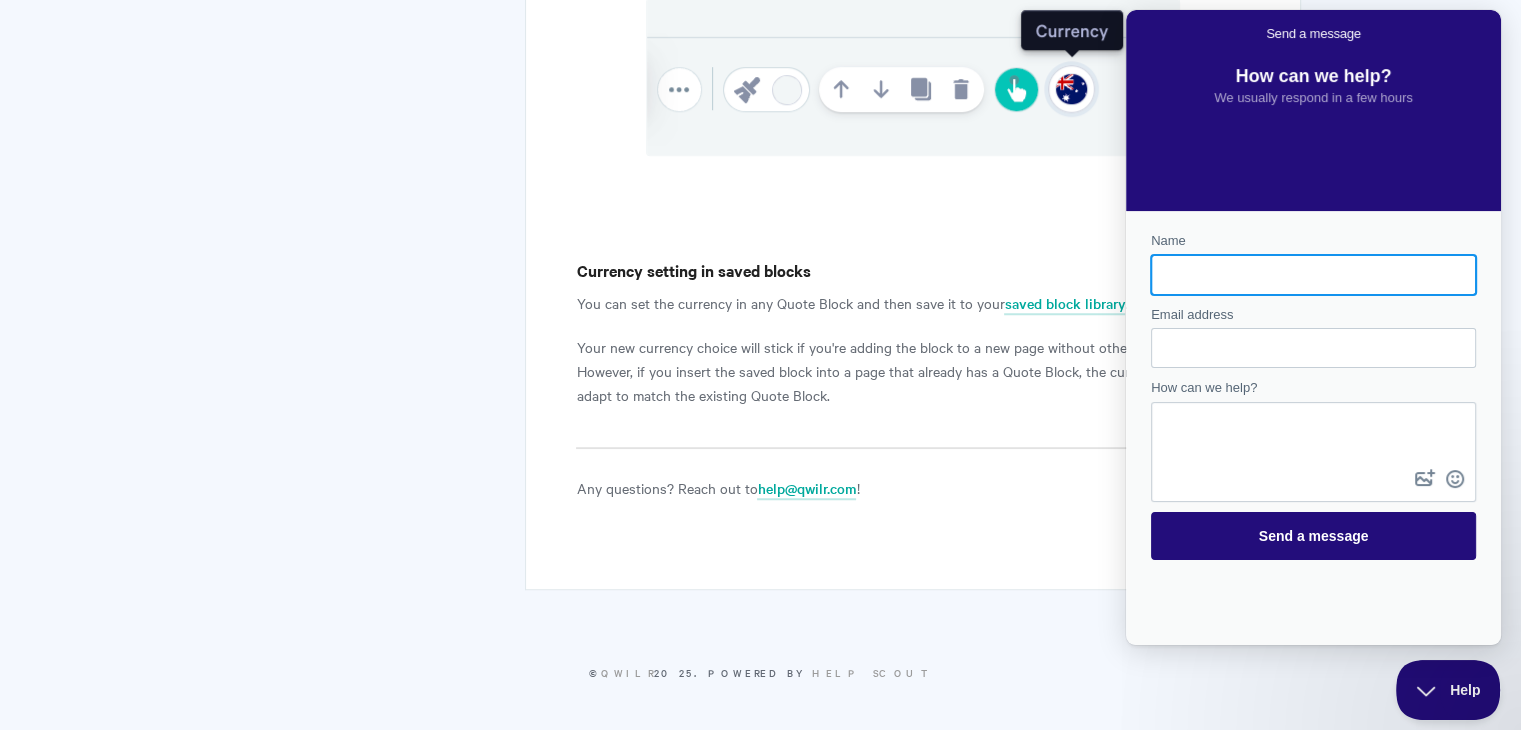 click on "Your new currency choice will stick if you're adding the block to a new page without other Quote Blocks. However, if you insert the saved block into a page that already has a Quote Block, the currency setting will adapt to match the existing Quote Block." at bounding box center (912, 371) 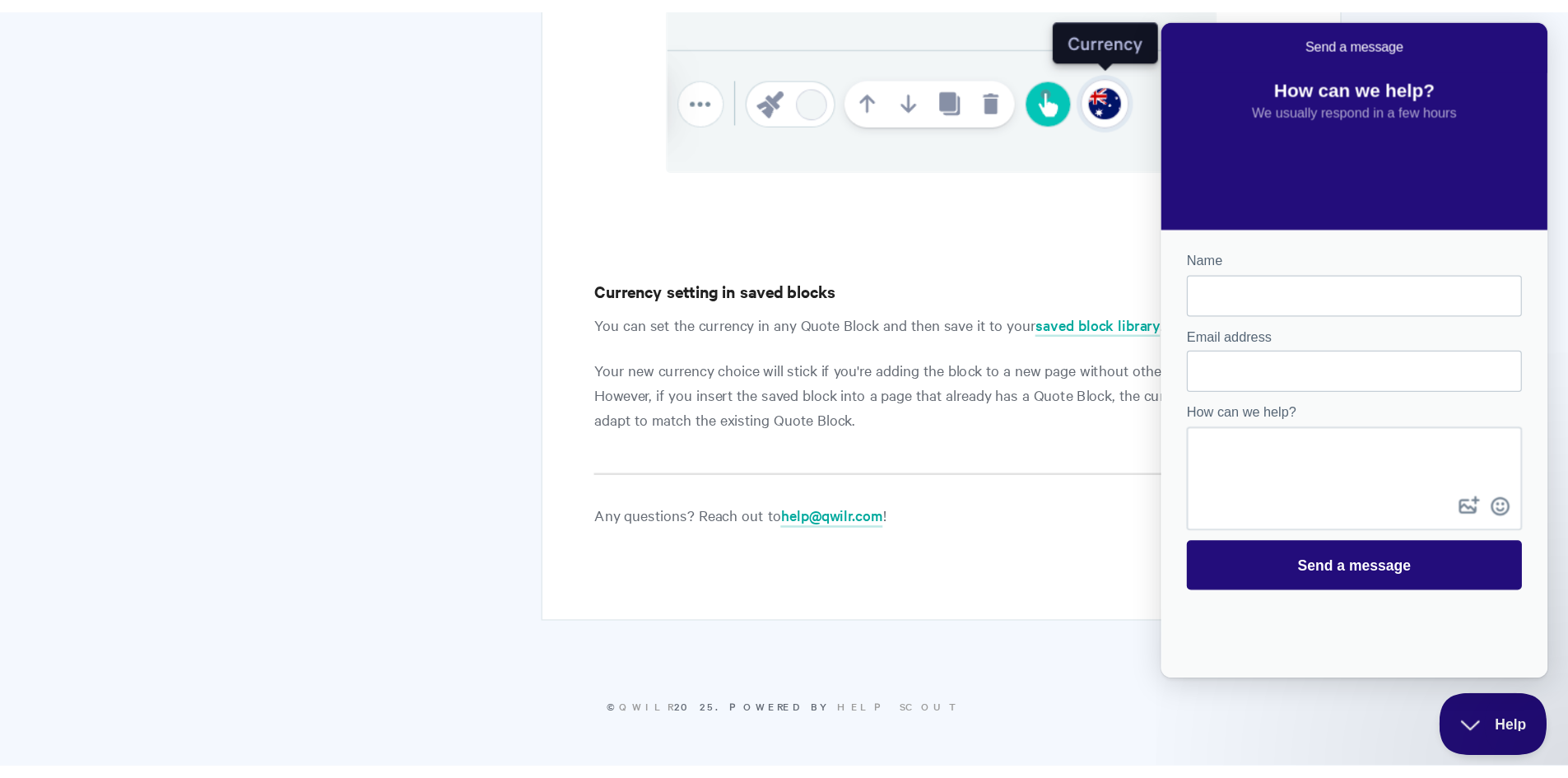 scroll, scrollTop: 774, scrollLeft: 0, axis: vertical 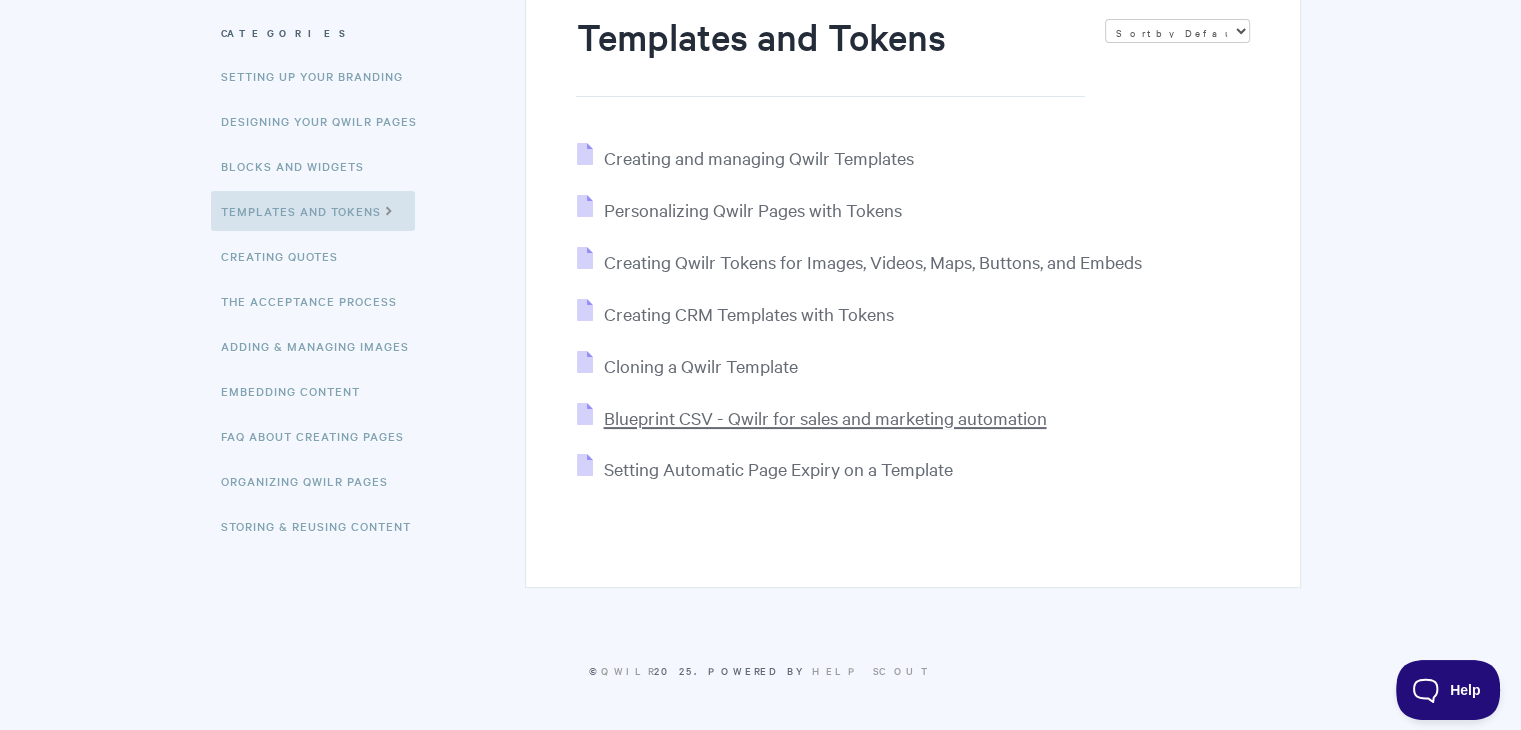 click on "Blueprint CSV - Qwilr for sales and marketing automation" at bounding box center (824, 417) 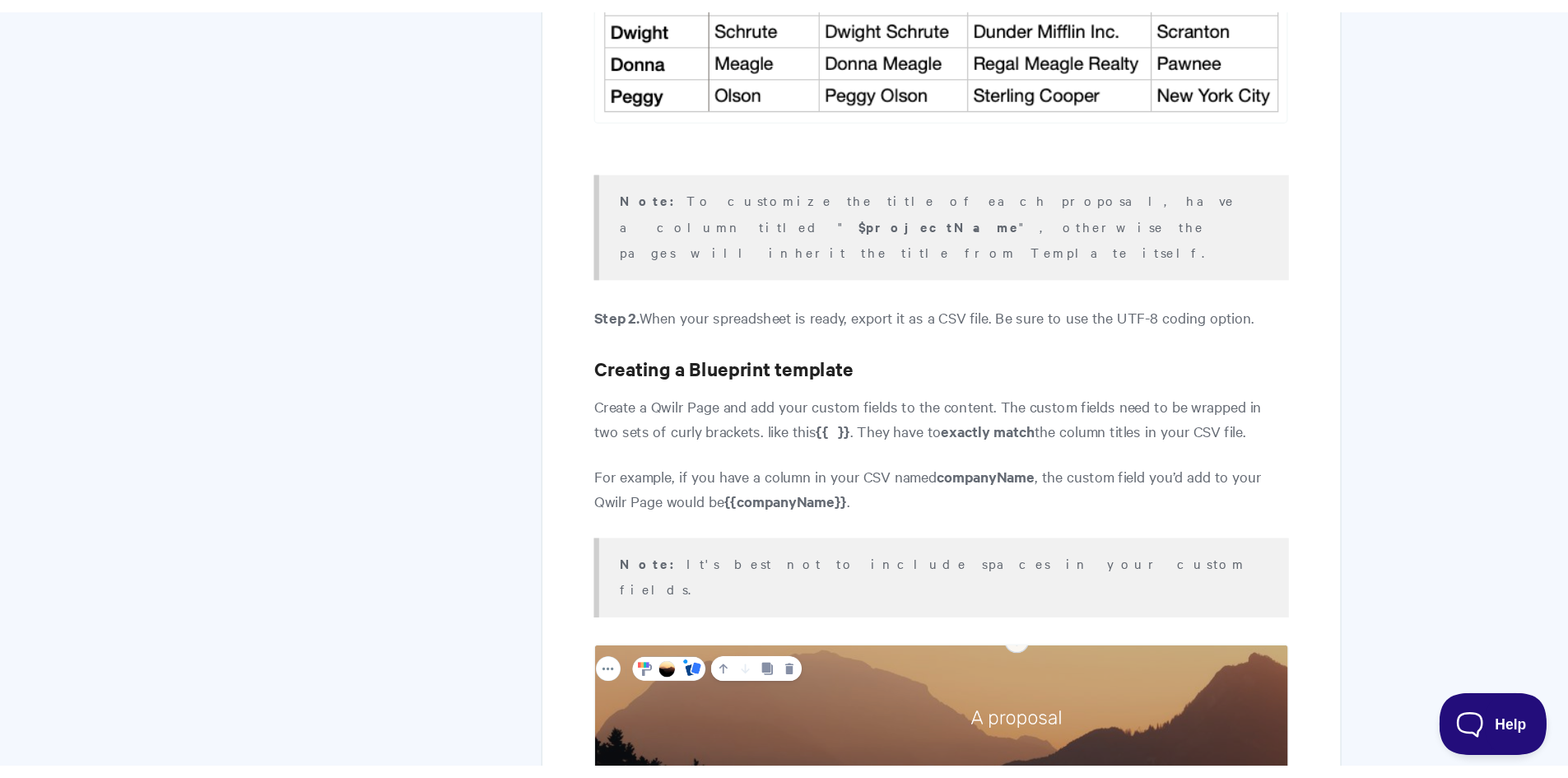scroll, scrollTop: 988, scrollLeft: 0, axis: vertical 